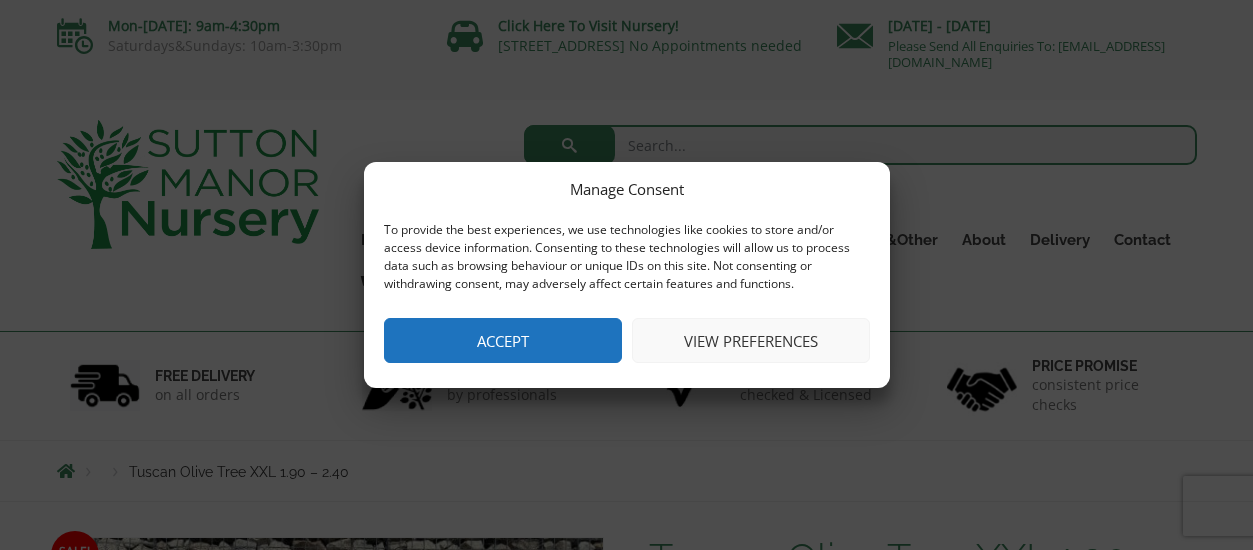 scroll, scrollTop: 0, scrollLeft: 0, axis: both 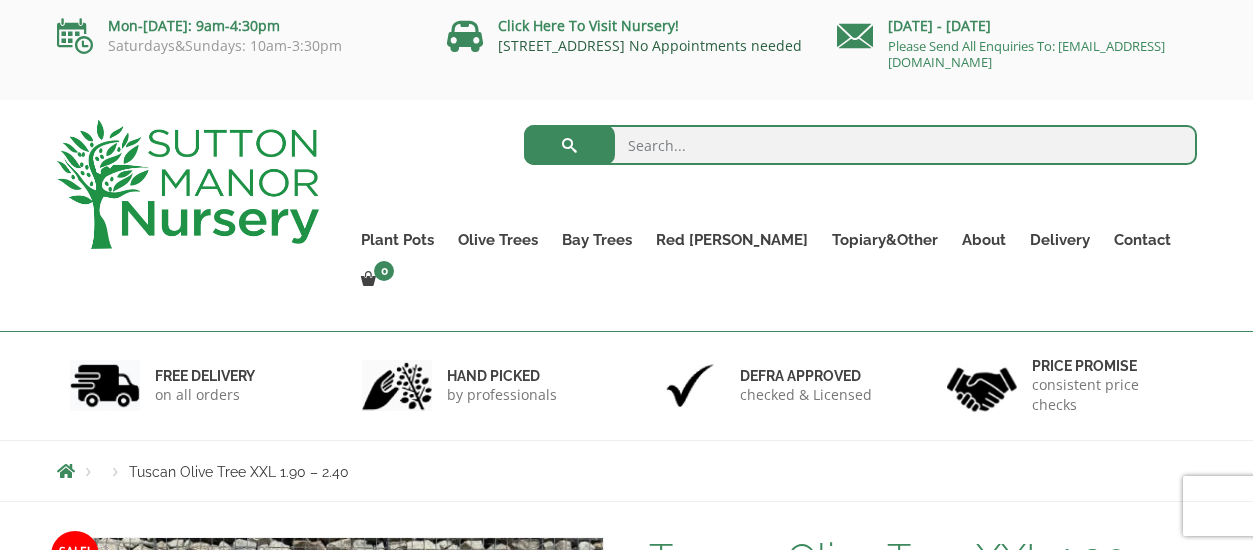 click on "[STREET_ADDRESS]
No Appointments needed" at bounding box center [650, 45] 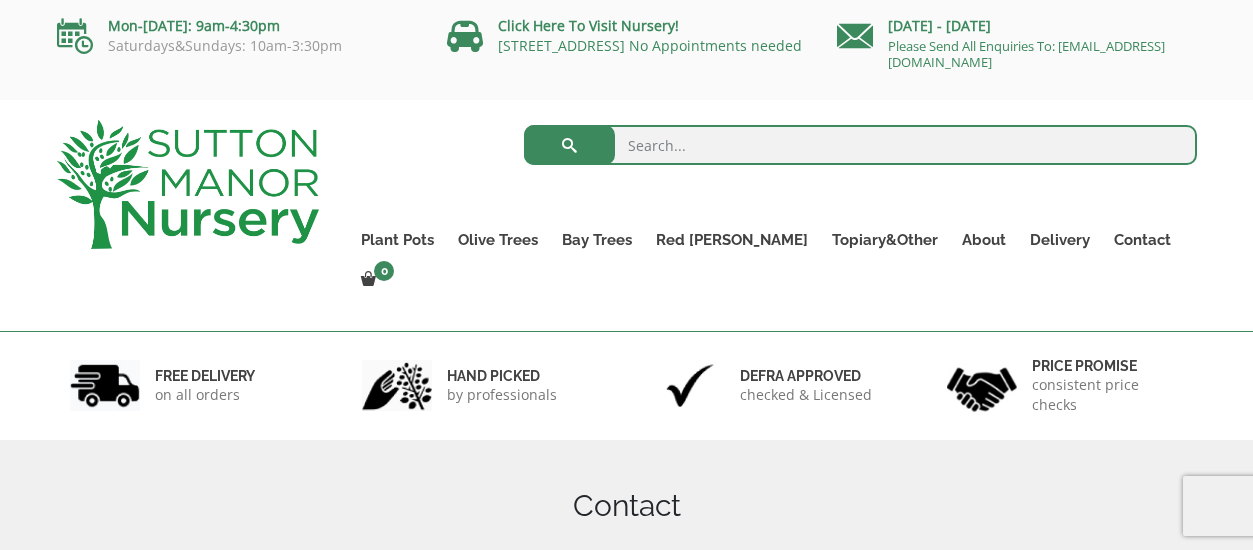 scroll, scrollTop: 0, scrollLeft: 0, axis: both 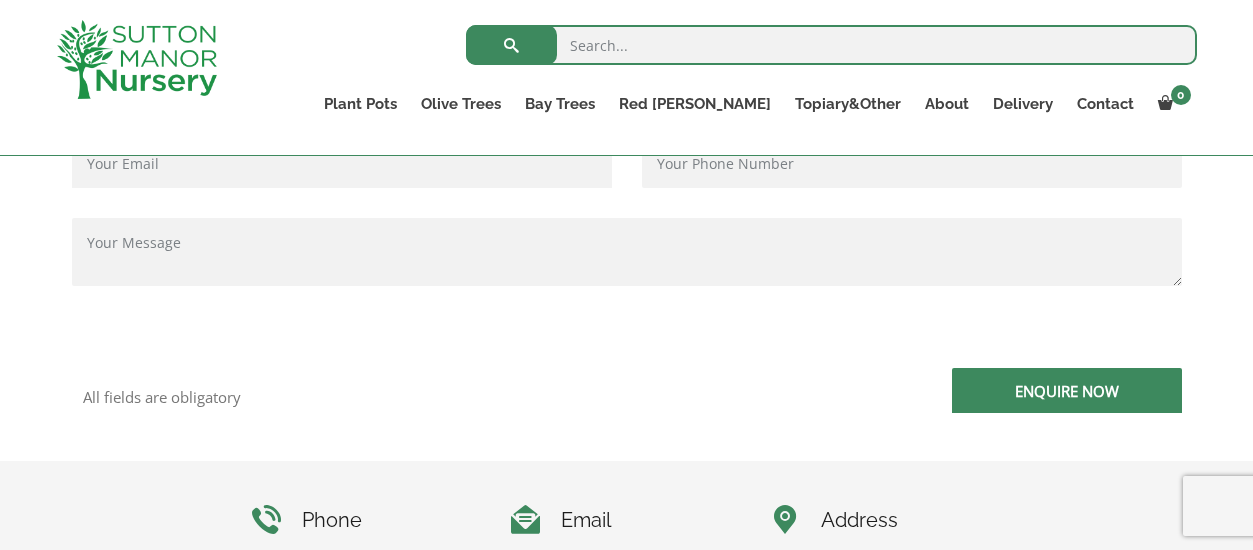 click at bounding box center (137, 59) 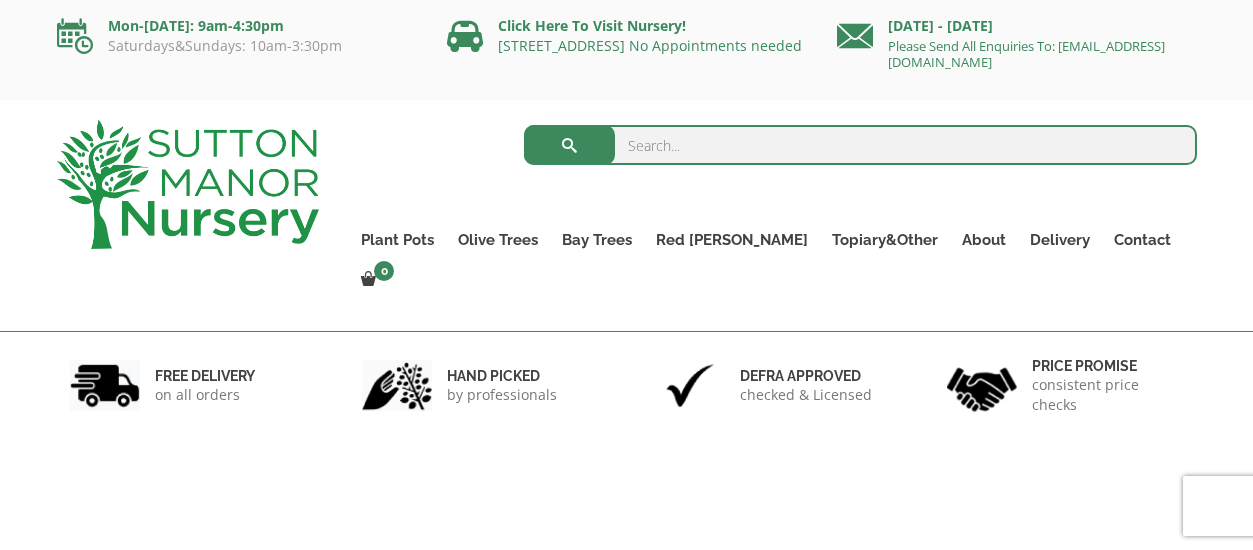 scroll, scrollTop: 0, scrollLeft: 0, axis: both 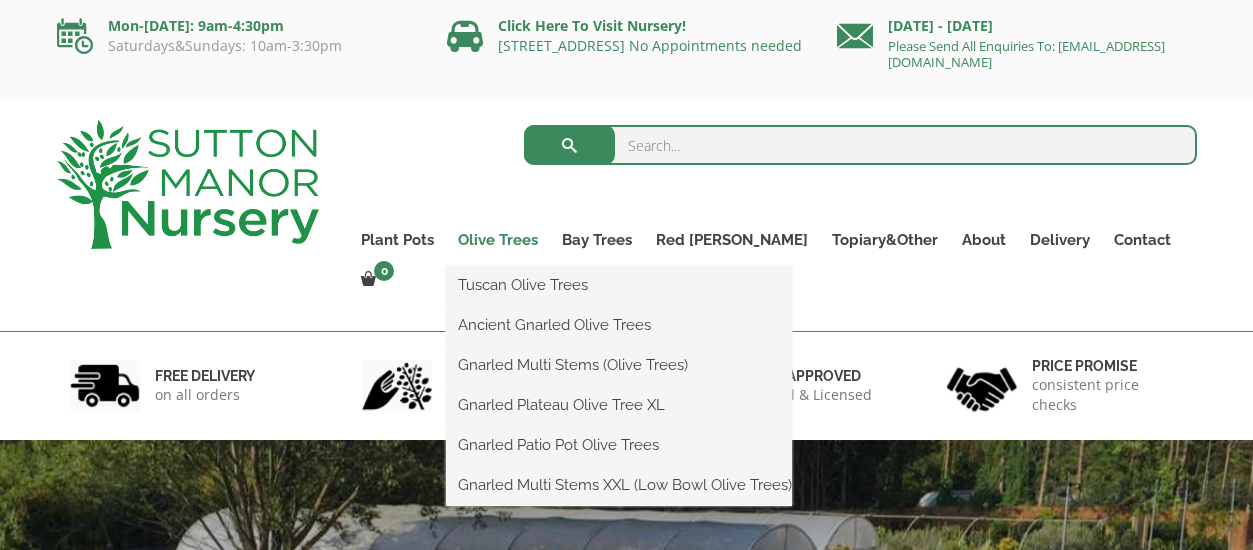 click on "Olive Trees" at bounding box center (498, 240) 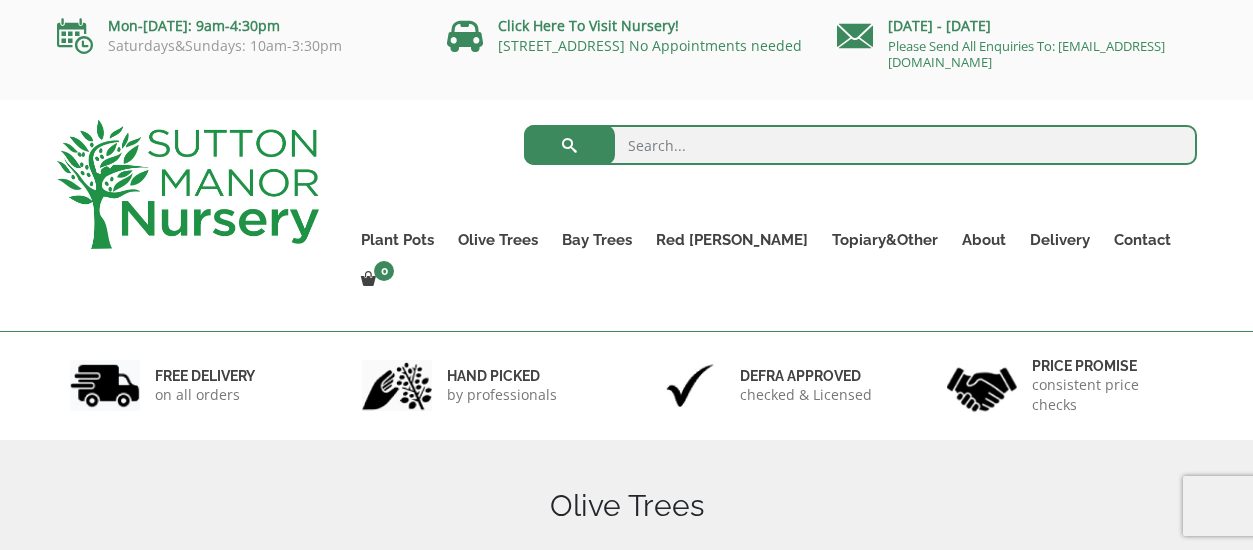 scroll, scrollTop: 0, scrollLeft: 0, axis: both 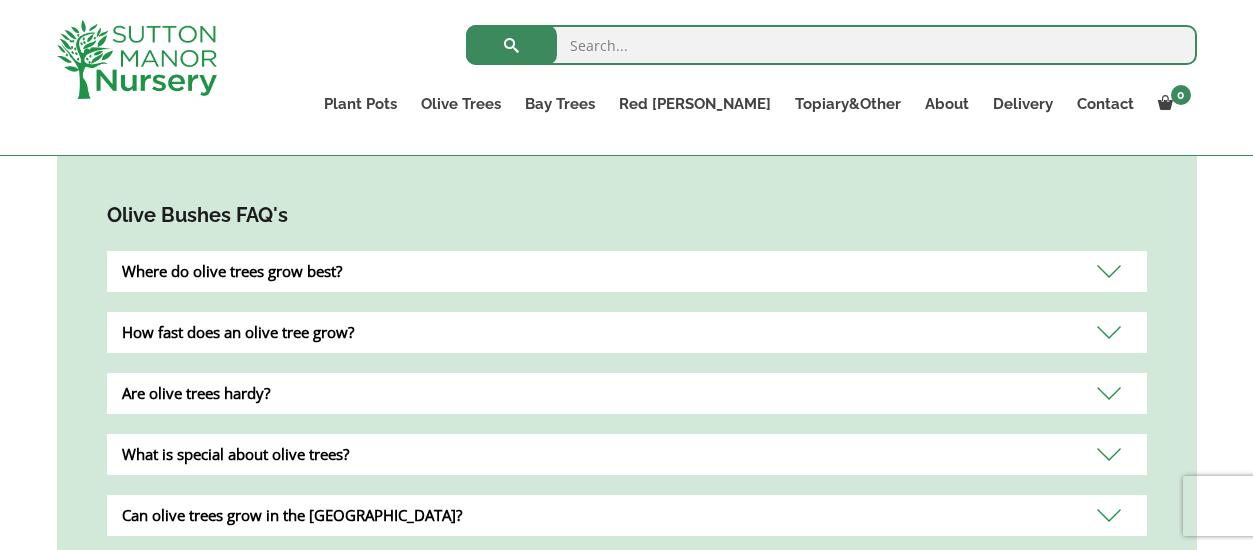 click on "Where do olive trees grow best?" at bounding box center (627, 271) 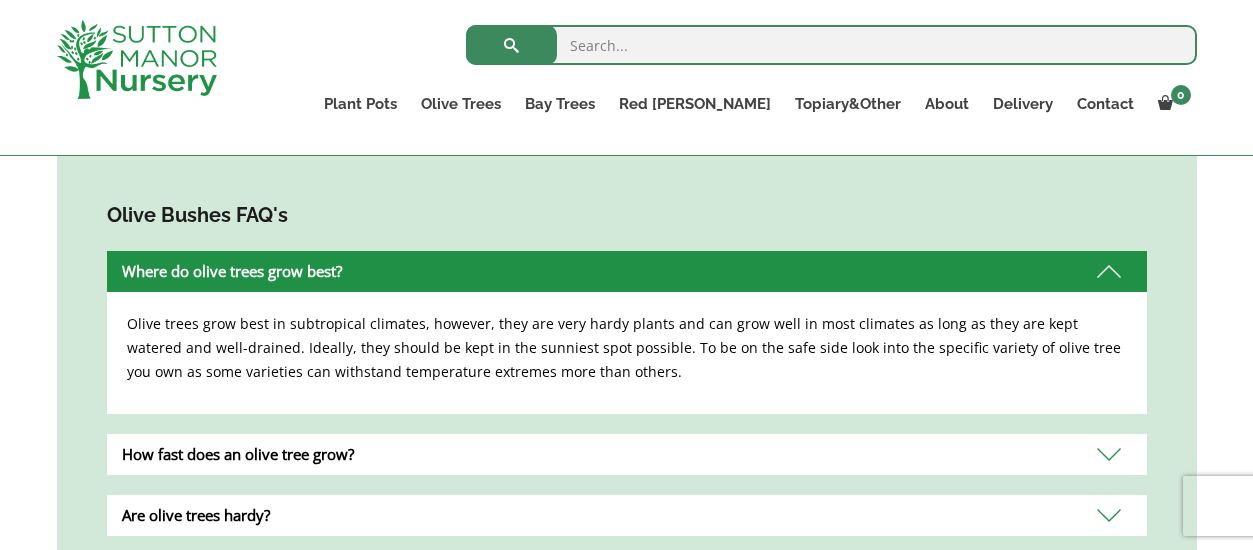 click on "Where do olive trees grow best?" at bounding box center (627, 271) 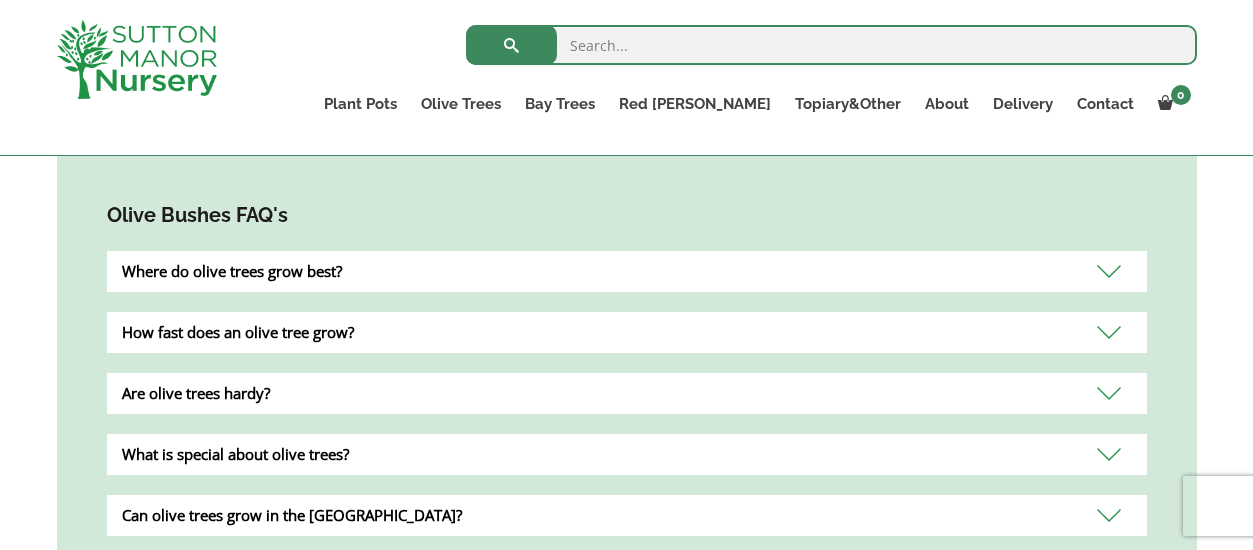 click on "How fast does an olive tree grow?" at bounding box center (627, 332) 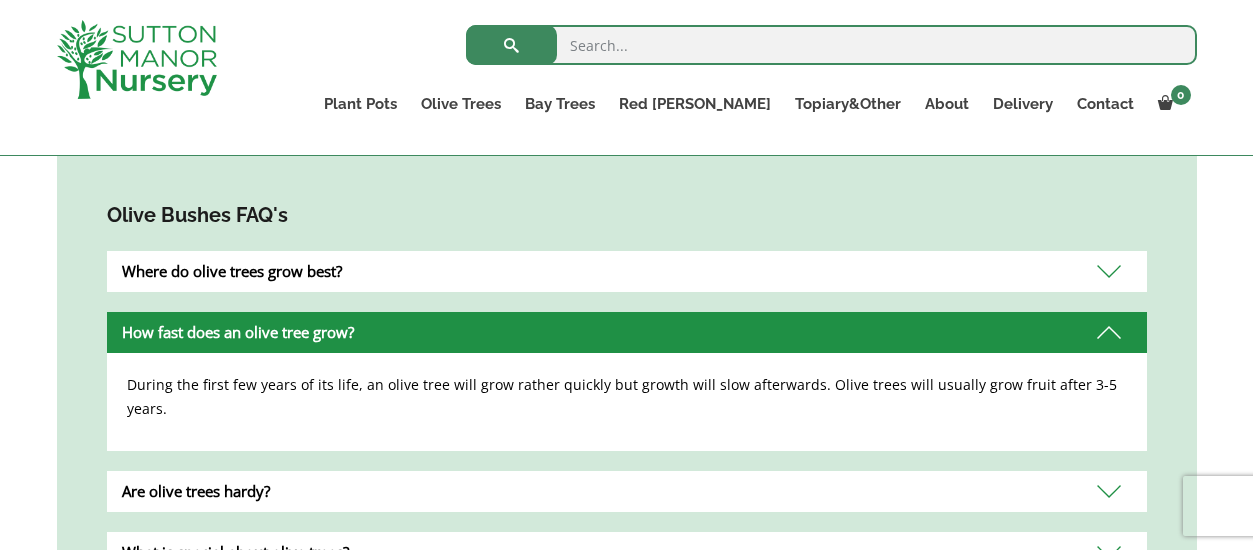 click on "How fast does an olive tree grow?" at bounding box center [627, 332] 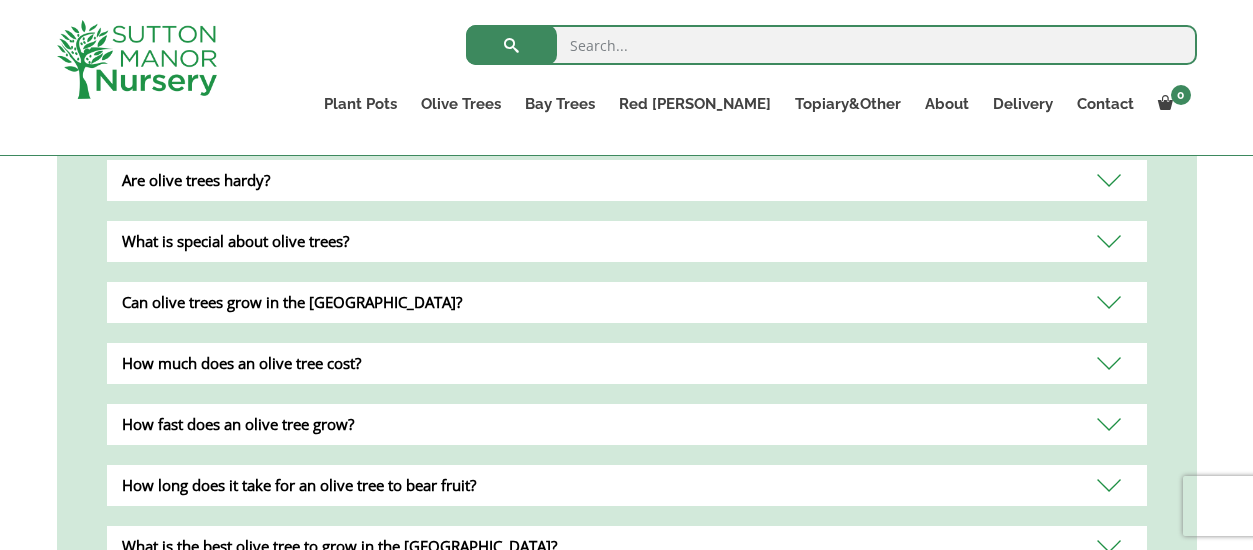 click on "Can olive trees grow in the UK?" at bounding box center (627, 302) 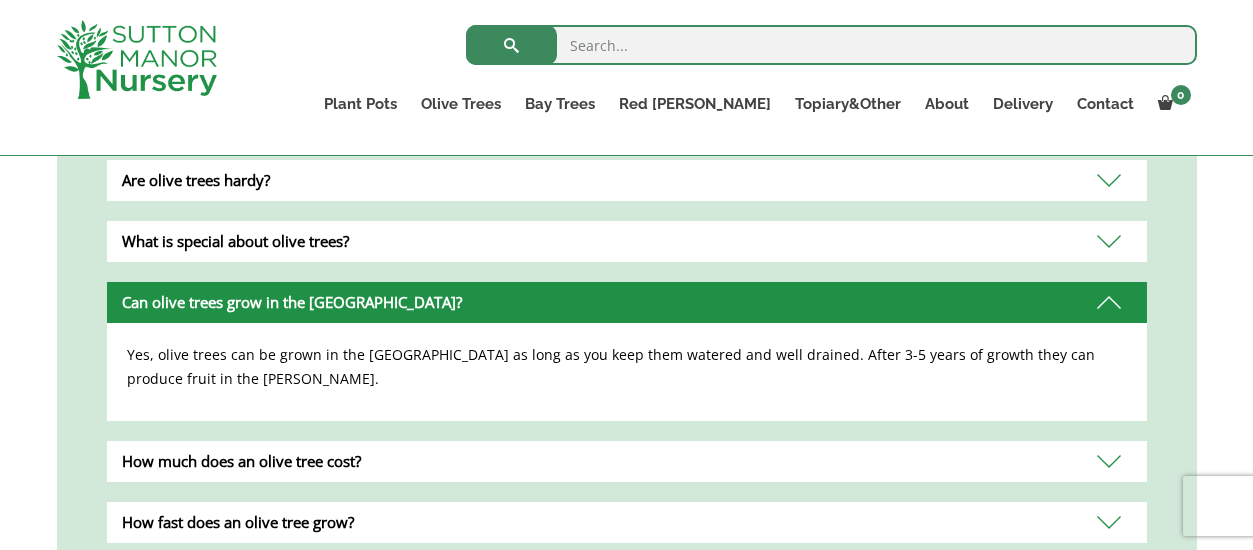 click on "Can olive trees grow in the UK?" at bounding box center (627, 302) 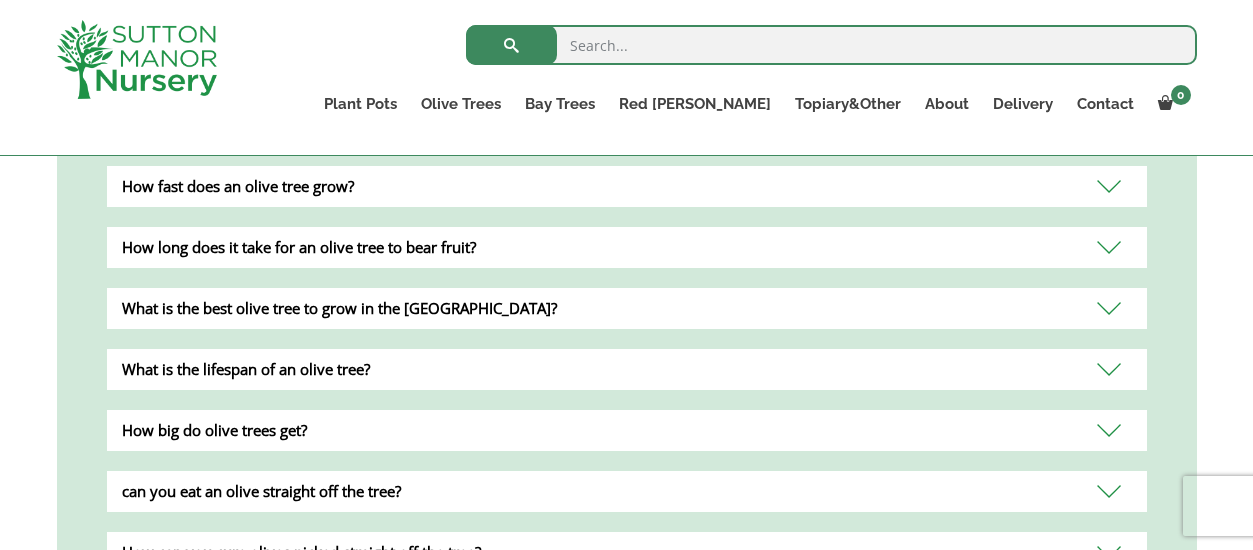 scroll, scrollTop: 1711, scrollLeft: 0, axis: vertical 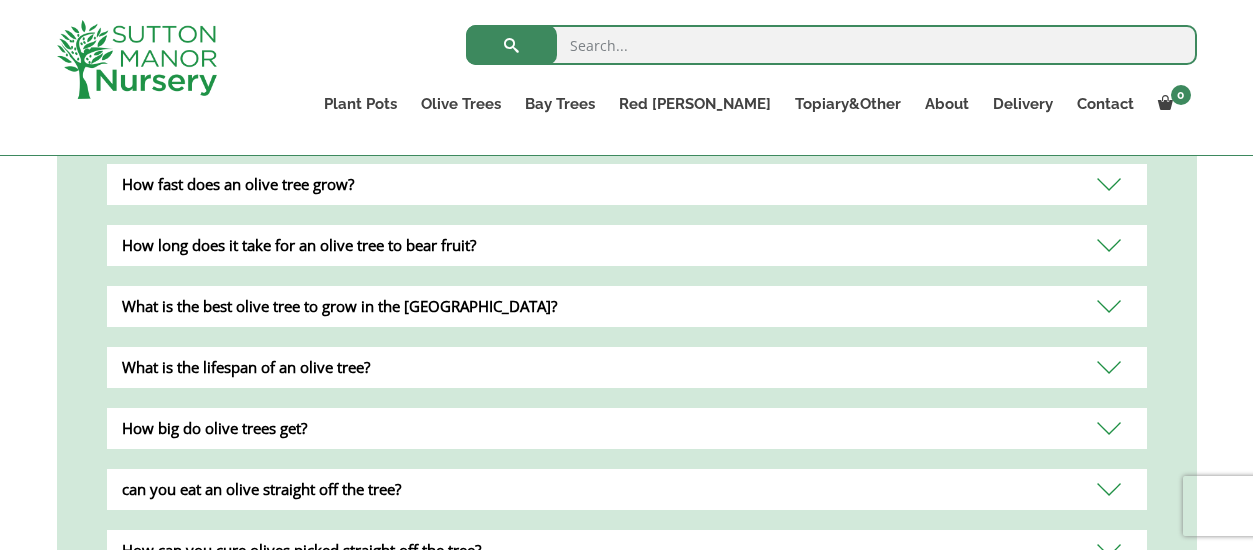 click on "What is the lifespan of an olive tree?" at bounding box center [627, 367] 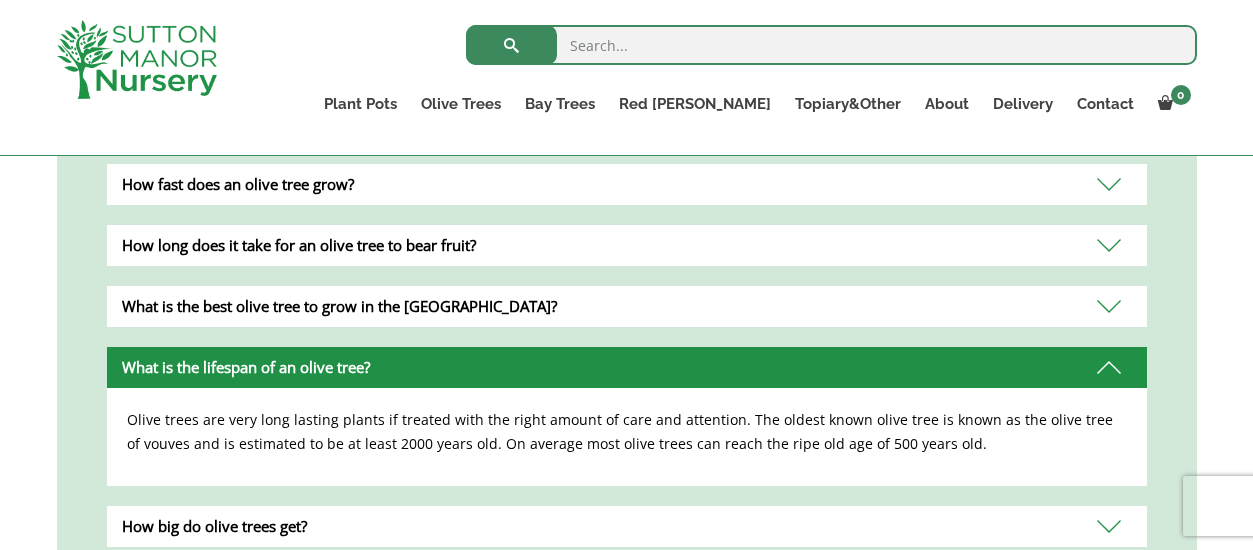 click on "What is the lifespan of an olive tree?" at bounding box center [627, 367] 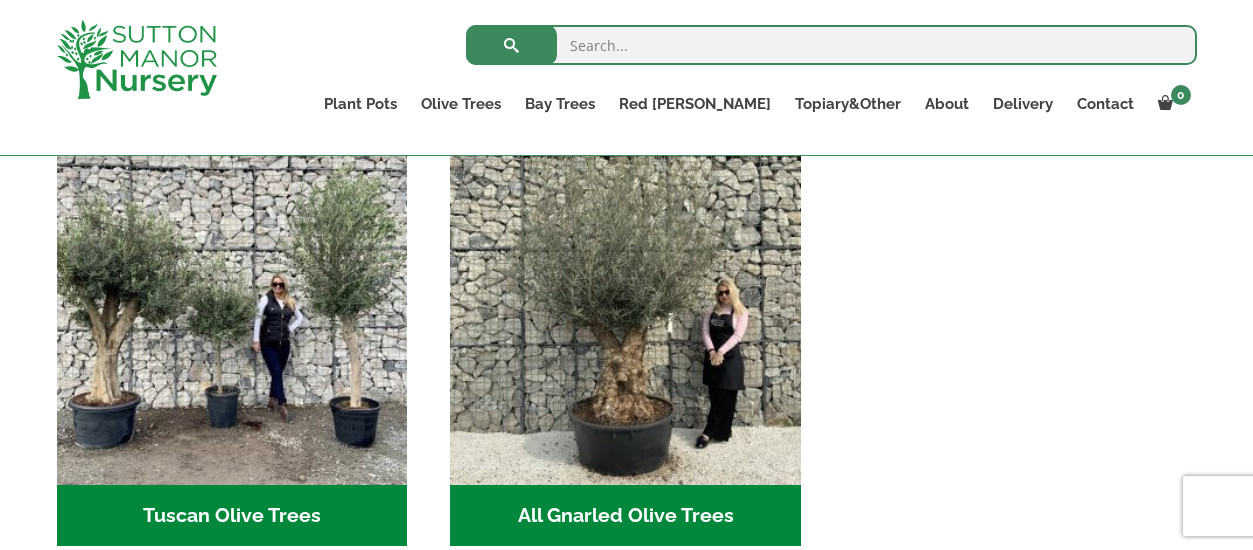 scroll, scrollTop: 759, scrollLeft: 0, axis: vertical 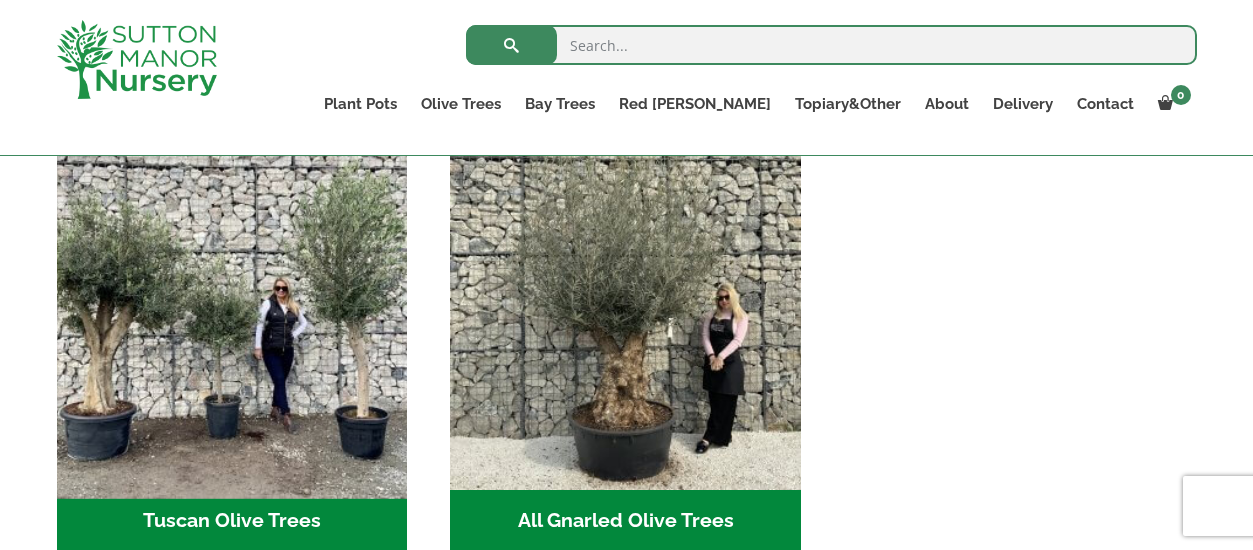 click at bounding box center [232, 314] 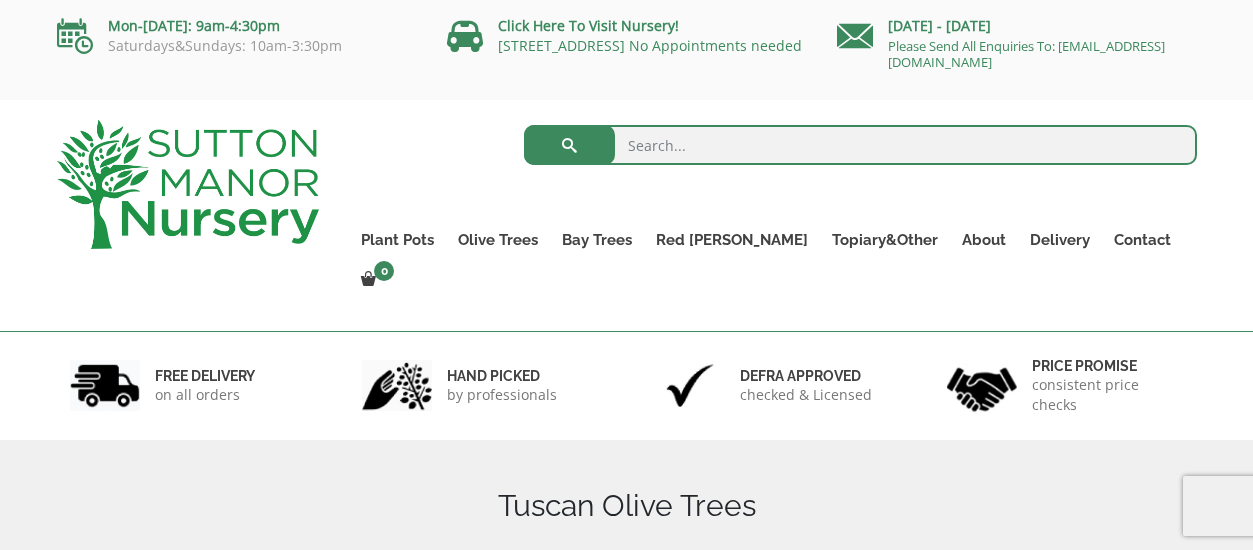 scroll, scrollTop: 0, scrollLeft: 0, axis: both 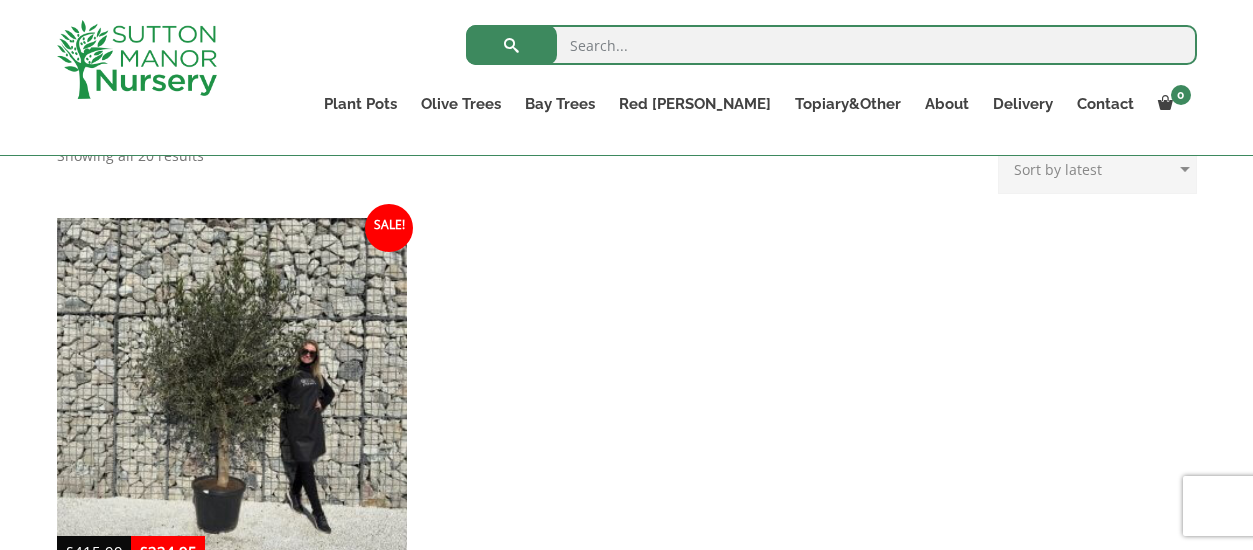 drag, startPoint x: 21, startPoint y: 416, endPoint x: 22, endPoint y: 469, distance: 53.009434 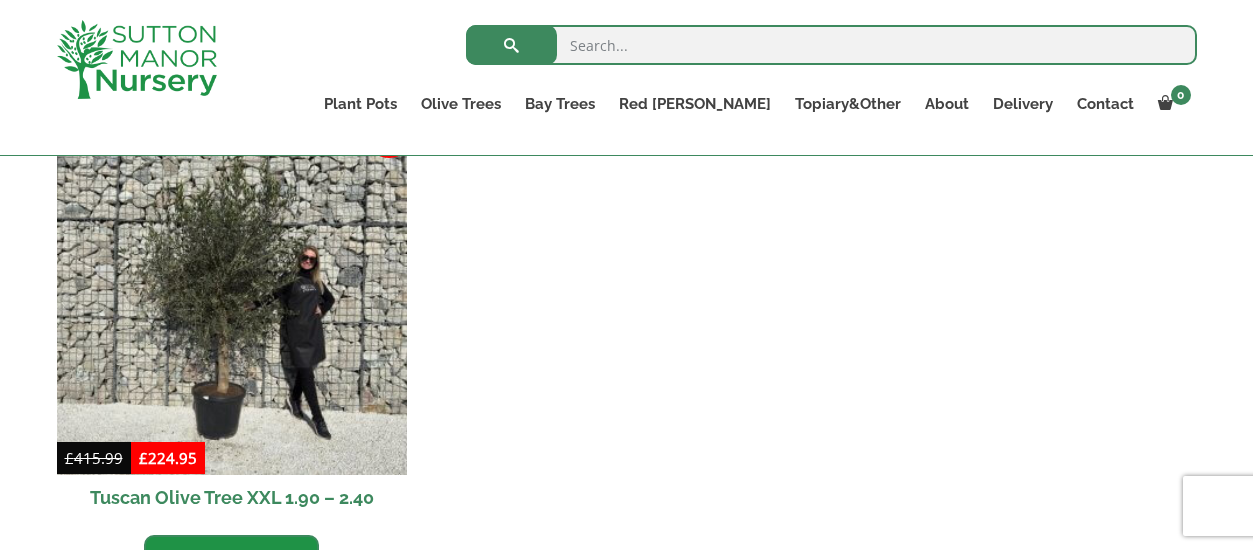 scroll, scrollTop: 641, scrollLeft: 0, axis: vertical 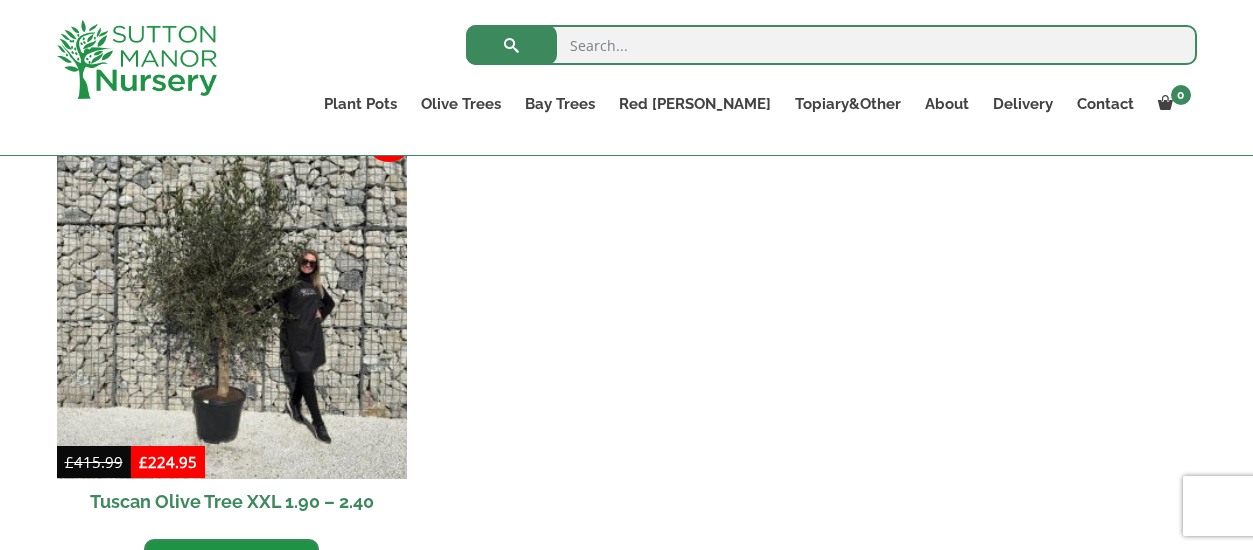 click on "With their evergreen leaves, Tuscan Olive Trees can act as the ideal focal point in your garden. Typically found in the Mediterranean, they are surprisingly tough and hardy, making them perfect for the UK climate. Also renowned for their distinctive olive oil and other cuisines, Tuscan Olive Trees are the gift that keeps on giving for many years to come.
Olive Trees Tuscan Olive Trees All Gnarled Olive Trees Gnarled Olive Trees In Patio Pot Olive Fluted Multi Stems Gnarled Patio Pot Olives Gnarled Low Bowl Multi Stems Gnarled Multi Stem Olives Gnarled Olive Trees XXL Gnarled Plateau Olive Tree XL Gnarled Olive Trees
With their evergreen leaves, Tuscan Olive Trees can act as the ideal focal point in your garden. Typically found in the Mediterranean, they are surprisingly tough and hardy, making them perfect for the UK climate. Also renowned for their distinctive olive oil and other cuisines, Tuscan Olive Trees are the gift that keeps on giving for many years to come." at bounding box center (626, 430) 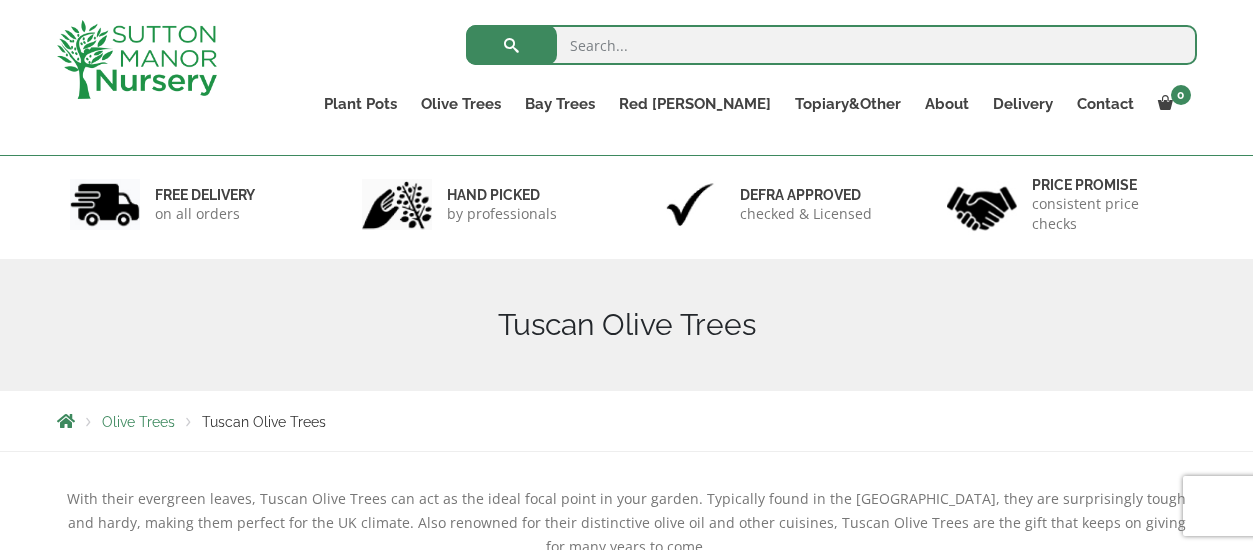 scroll, scrollTop: 0, scrollLeft: 0, axis: both 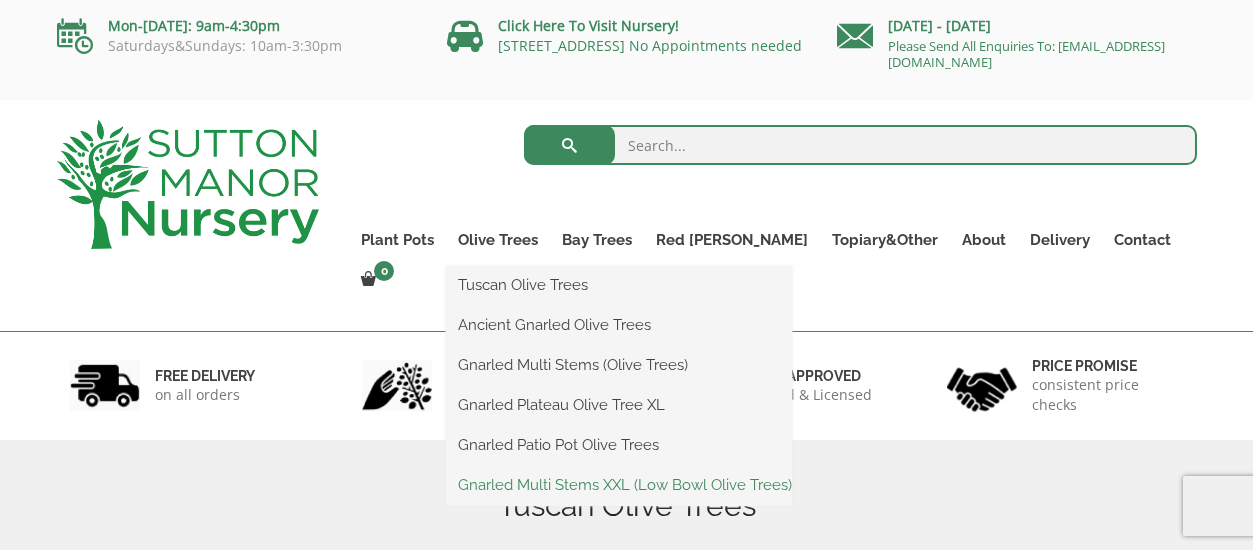 click on "Gnarled Multi Stems XXL (Low Bowl Olive Trees)" at bounding box center (619, 485) 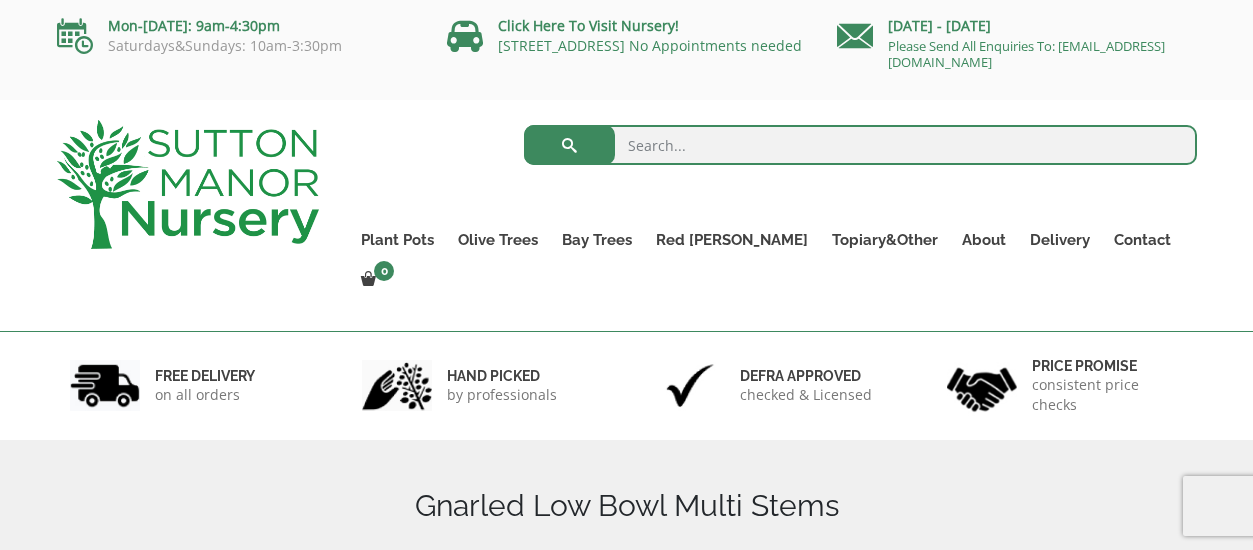scroll, scrollTop: 0, scrollLeft: 0, axis: both 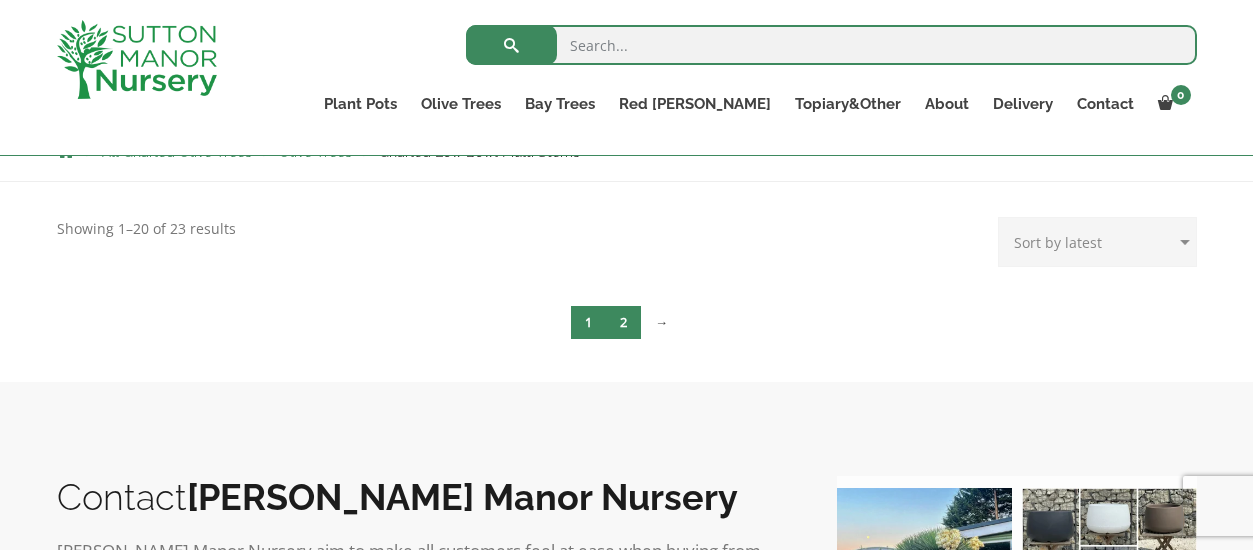 click on "2" at bounding box center (623, 322) 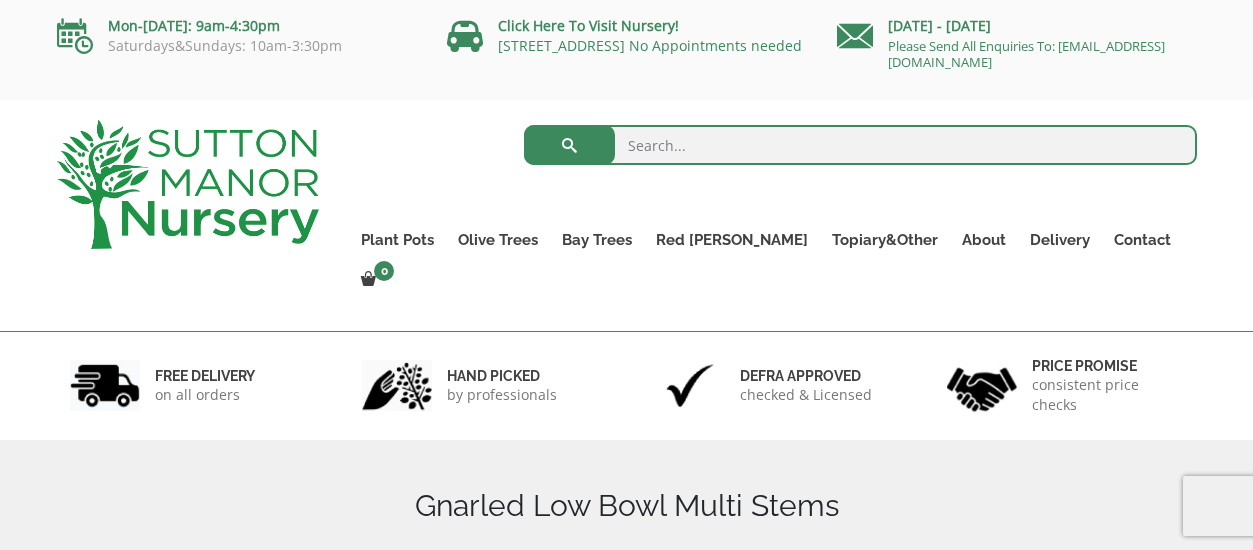 scroll, scrollTop: 0, scrollLeft: 0, axis: both 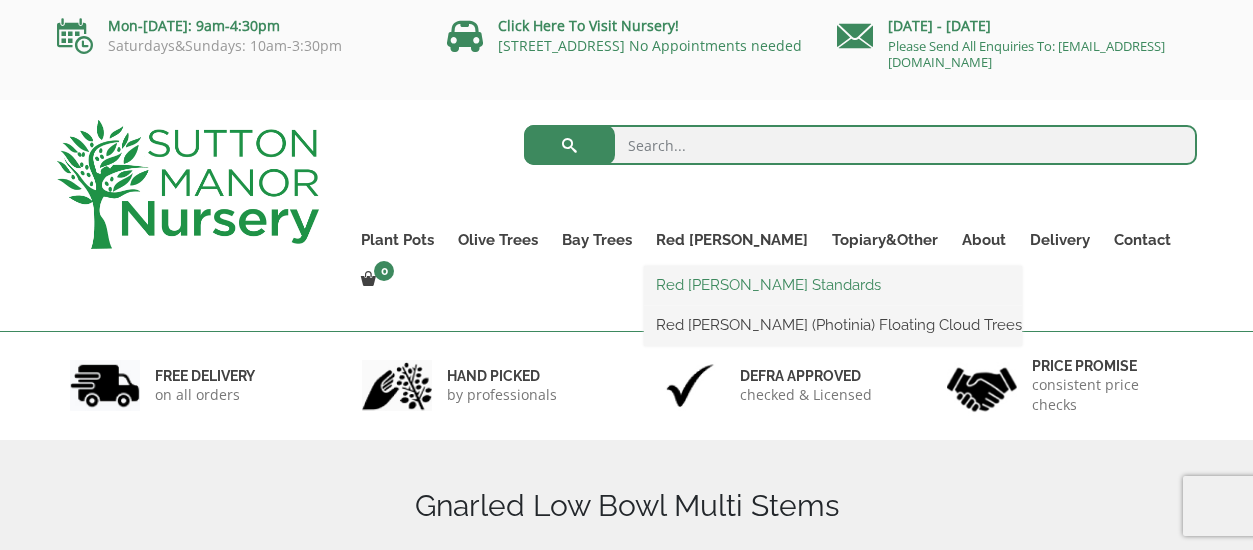 click on "Red [PERSON_NAME] Standards" at bounding box center (833, 285) 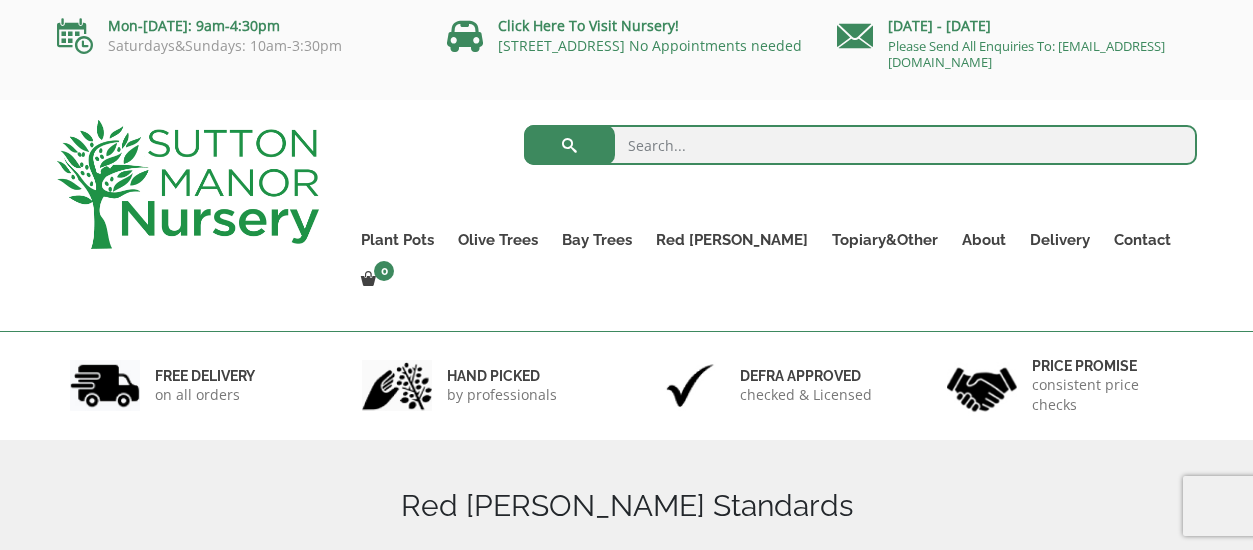 scroll, scrollTop: 0, scrollLeft: 0, axis: both 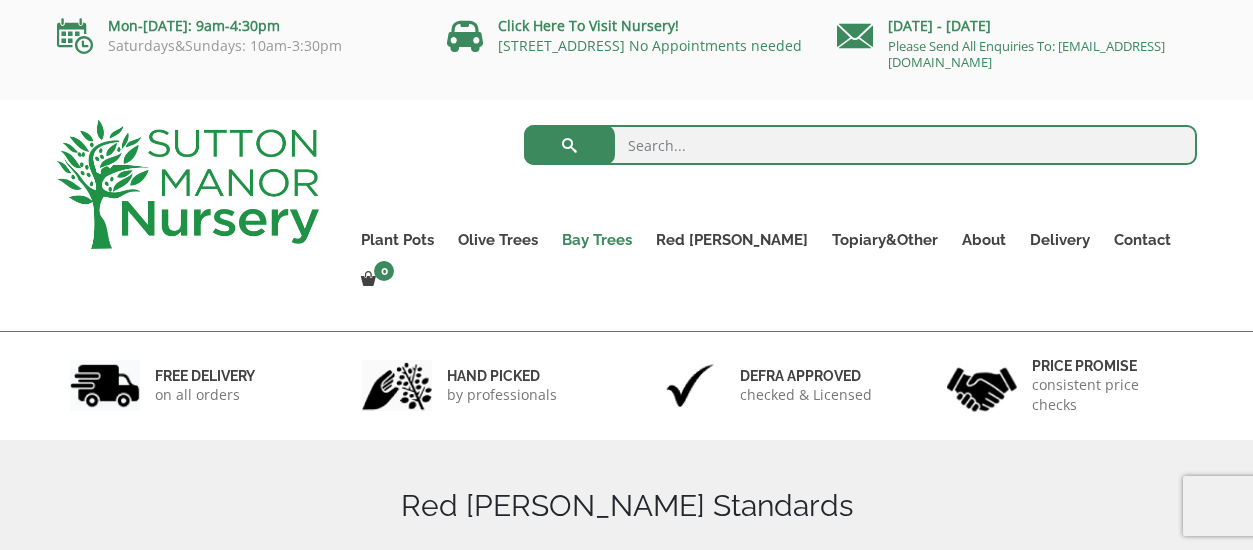 click on "Bay Trees" at bounding box center (597, 240) 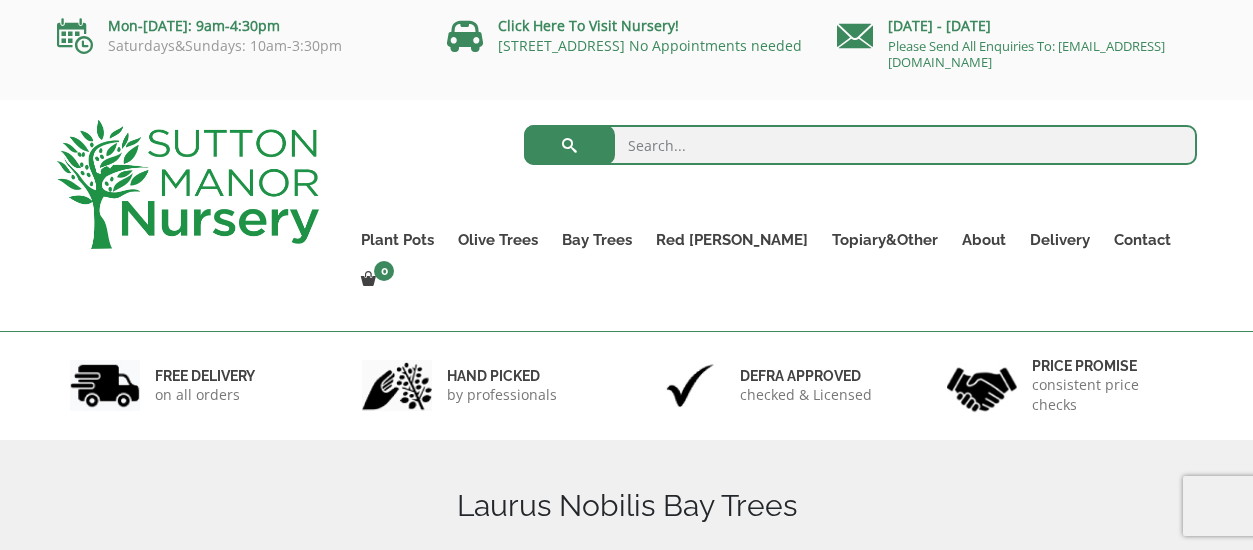 scroll, scrollTop: 0, scrollLeft: 0, axis: both 